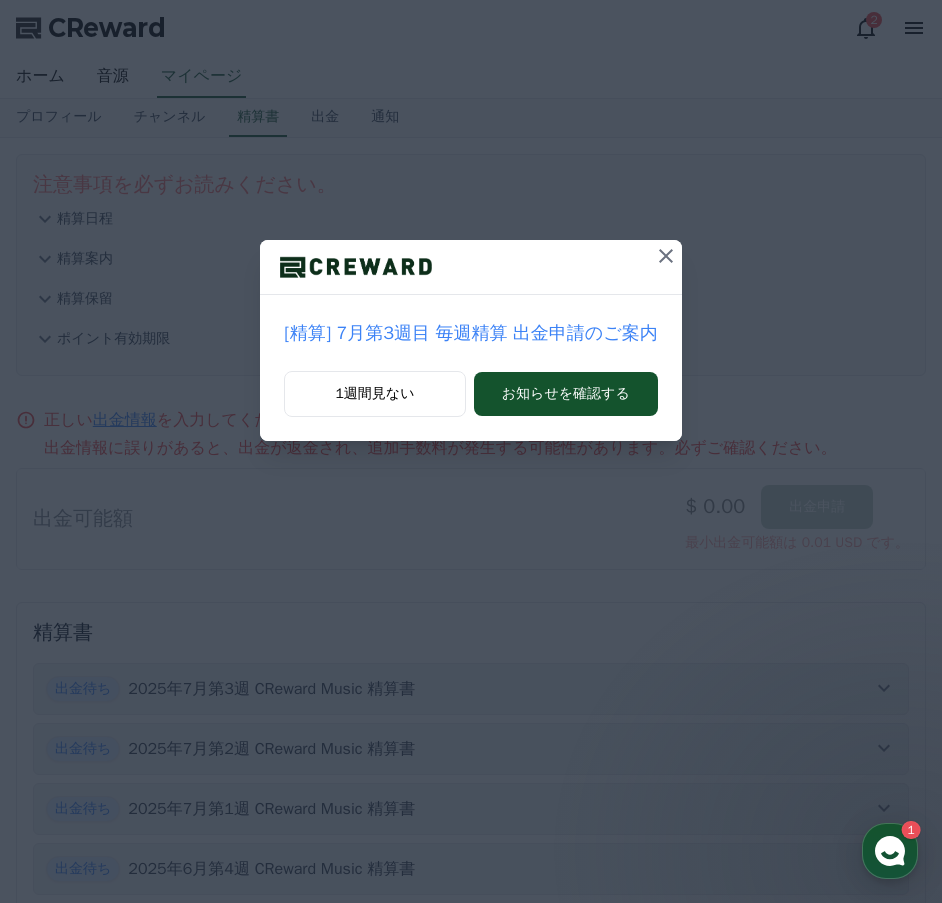 scroll, scrollTop: 0, scrollLeft: 0, axis: both 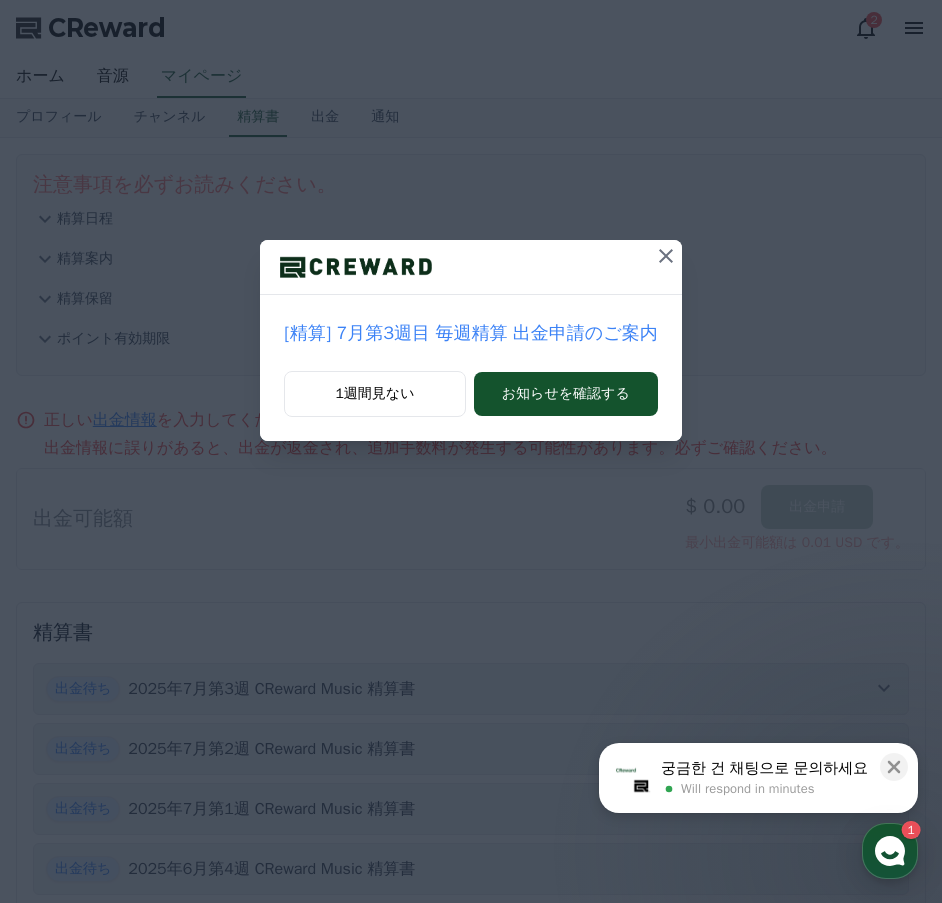 click 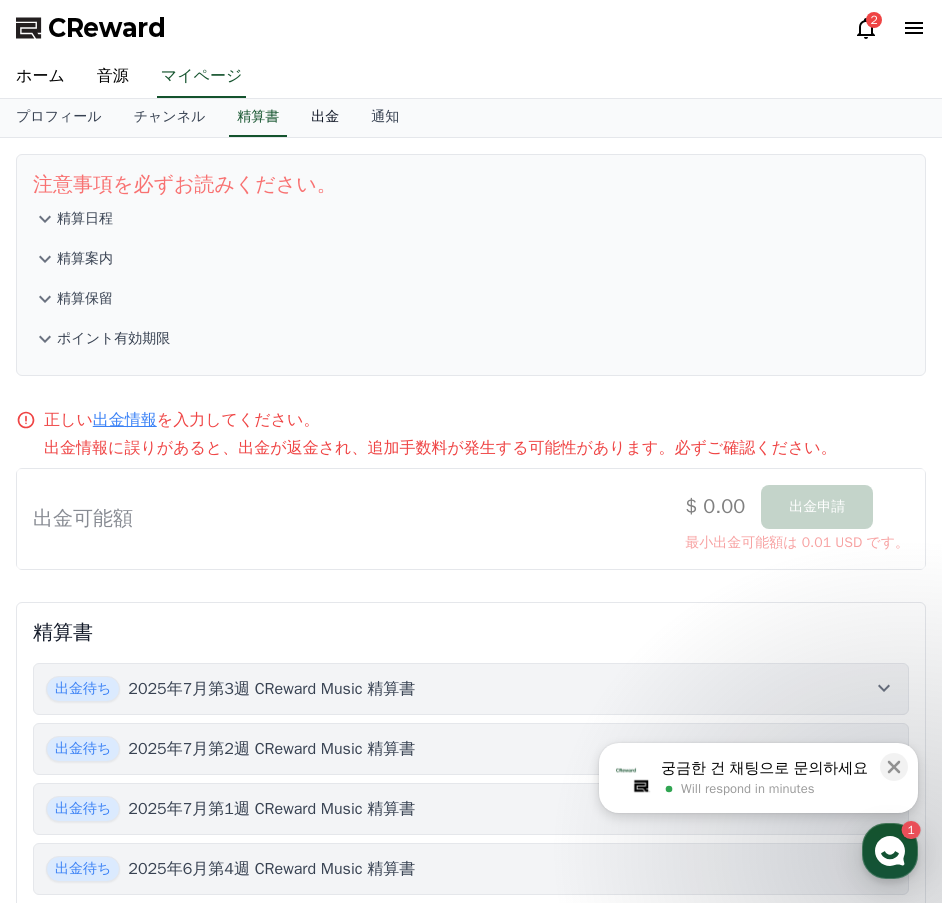 click on "出金" at bounding box center (325, 118) 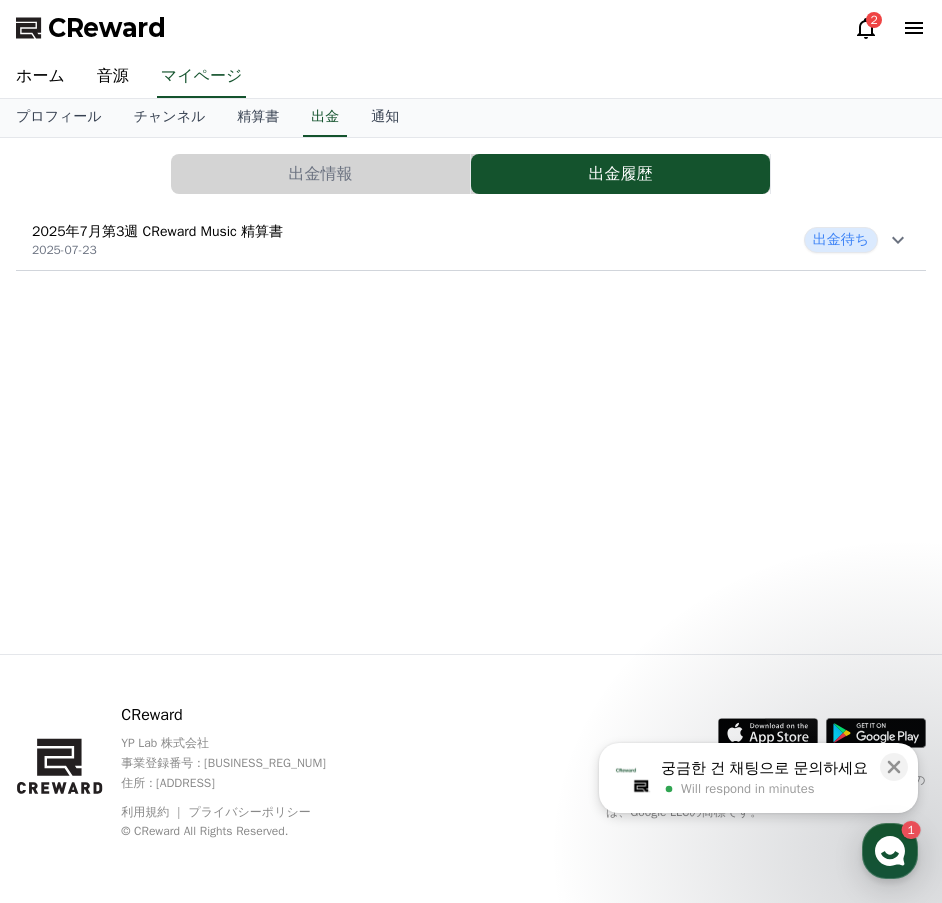 click on "2025年7月第3週 CReward Music 精算書   2025-07-23   出金待ち" at bounding box center [471, 240] 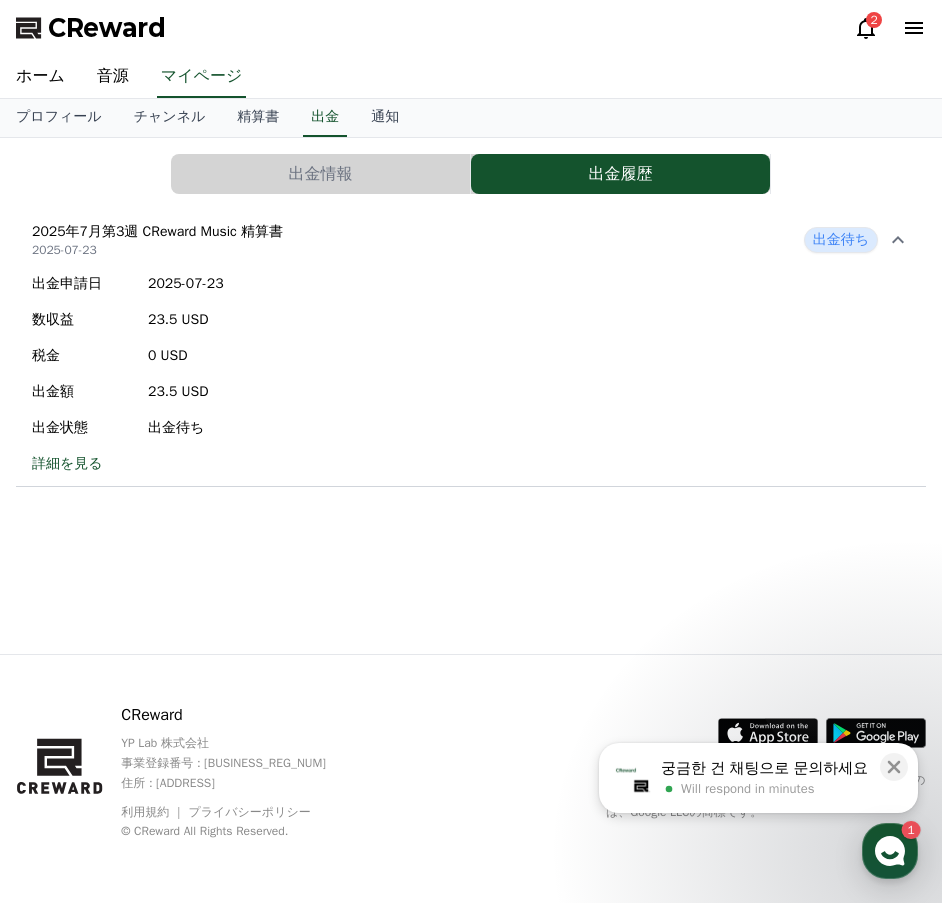 click on "詳細を見る" at bounding box center [128, 464] 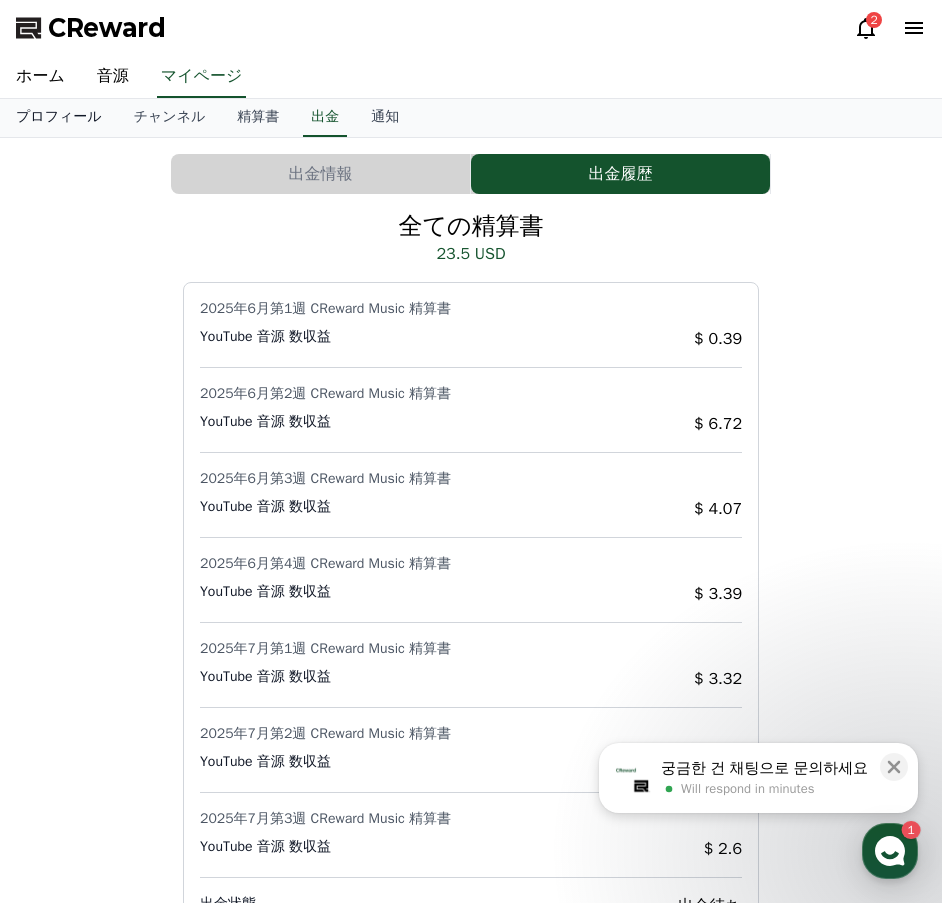 click on "プロフィール" at bounding box center (59, 118) 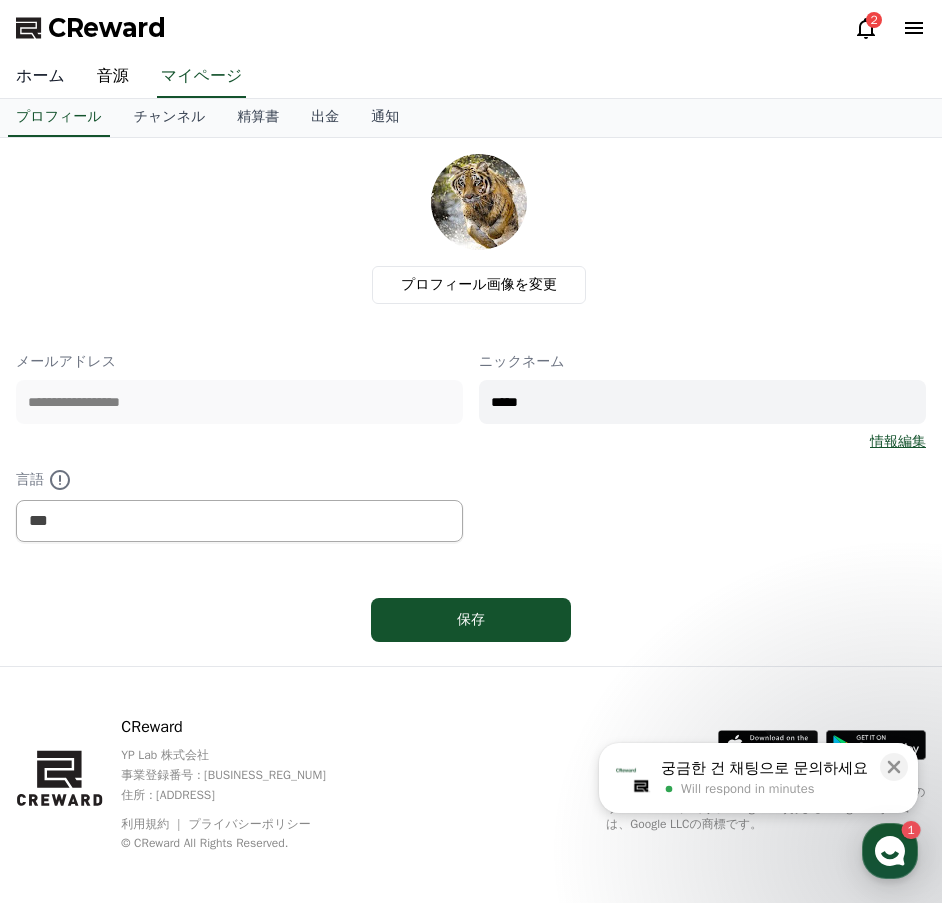 click on "ホーム" at bounding box center [40, 77] 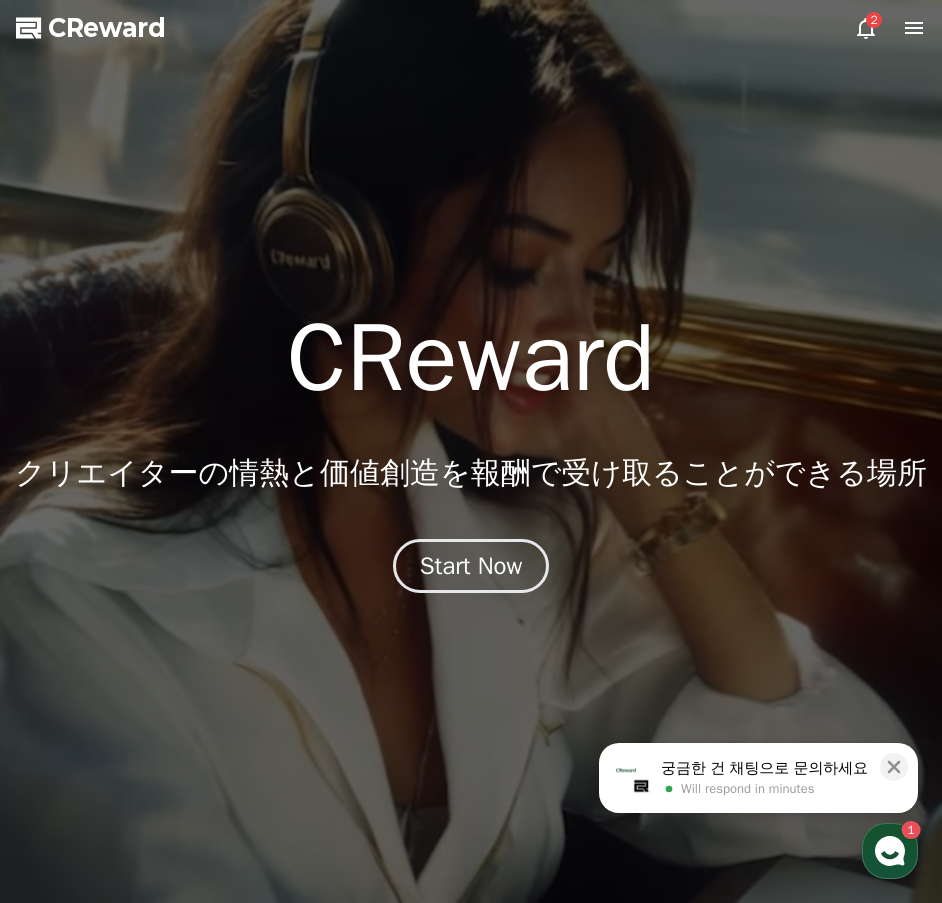 click 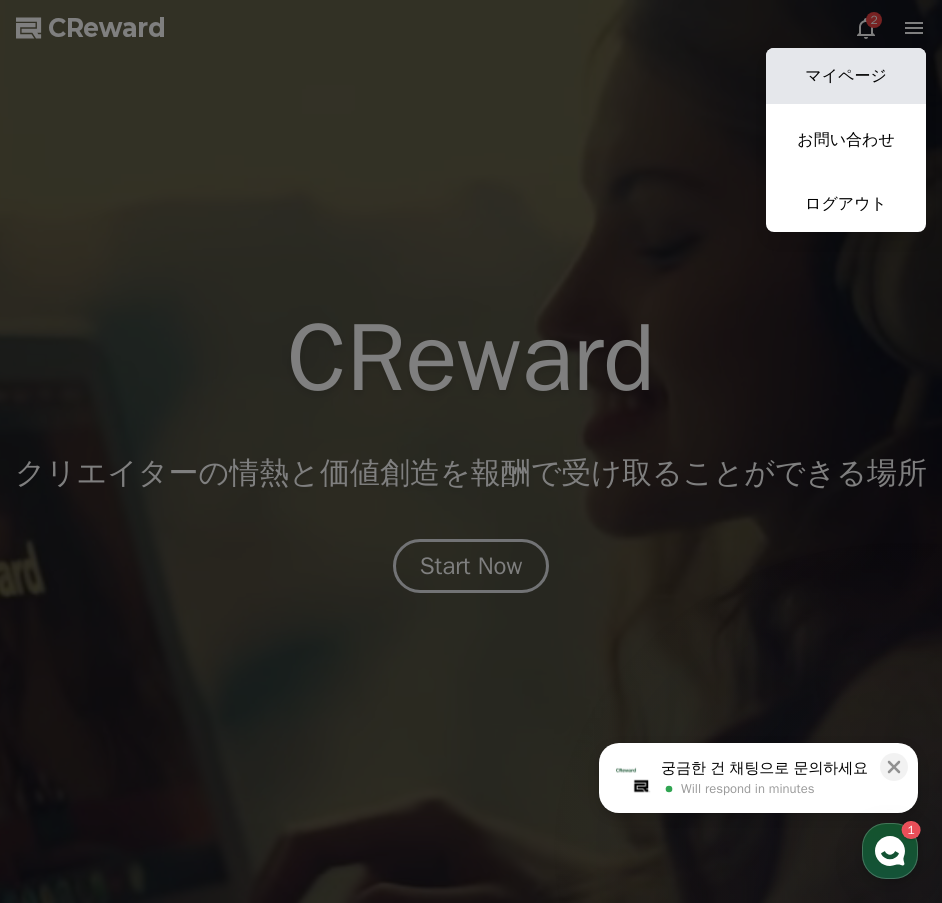 click on "マイページ" at bounding box center [846, 76] 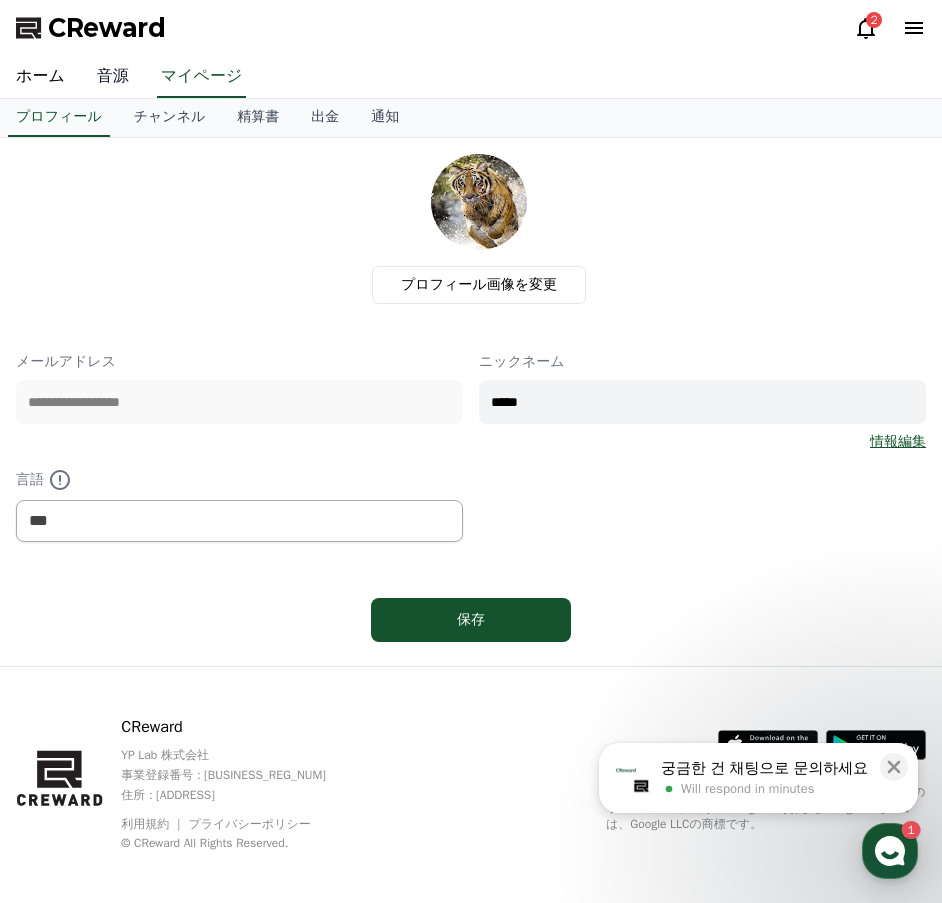 click on "音源" at bounding box center [113, 77] 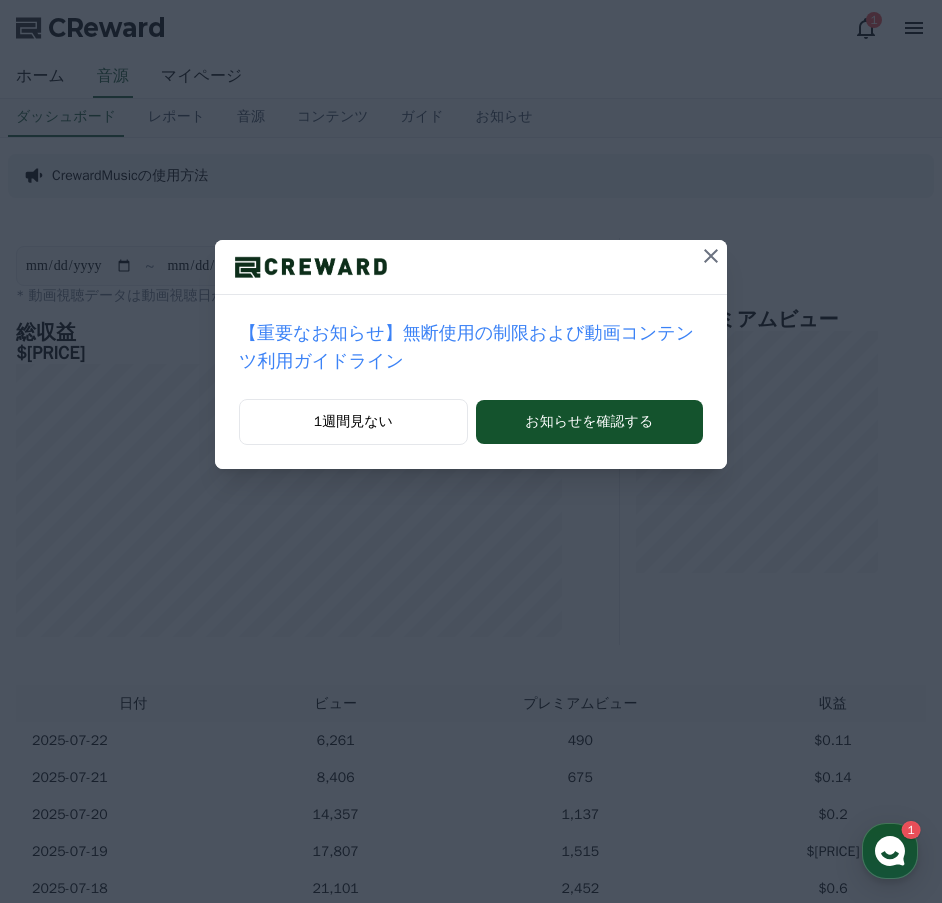 scroll, scrollTop: 0, scrollLeft: 0, axis: both 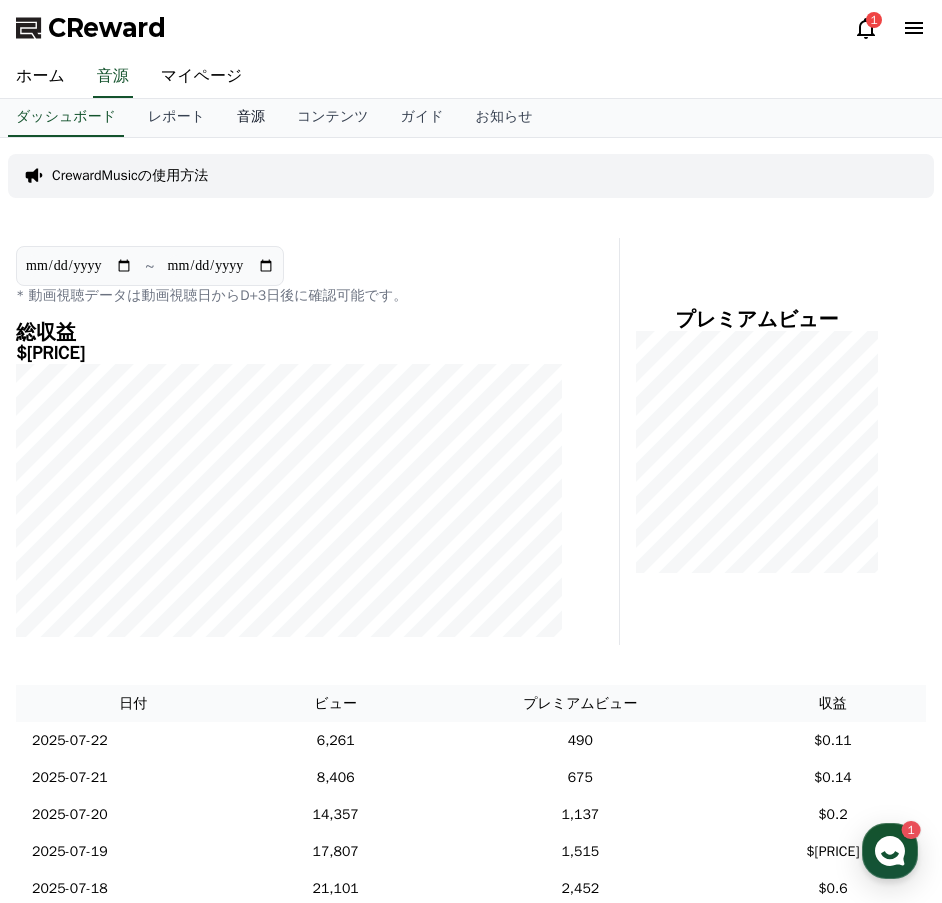 click on "音源" at bounding box center (251, 118) 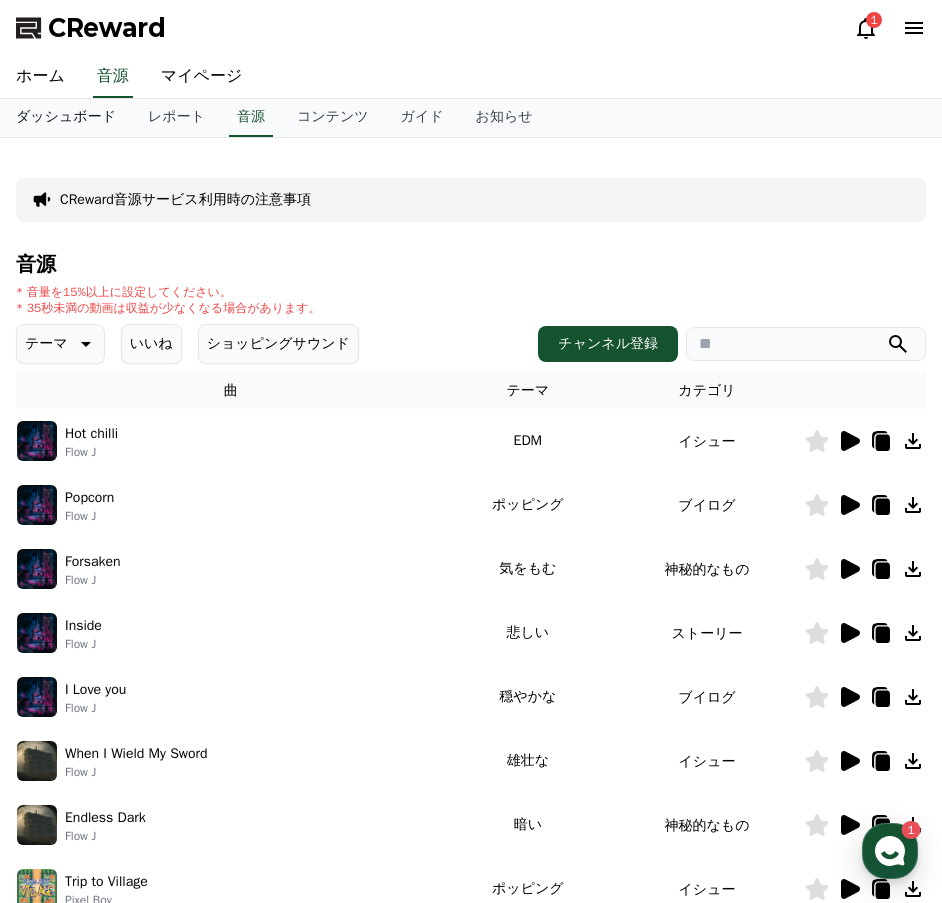 click on "ダッシュボード" at bounding box center [66, 118] 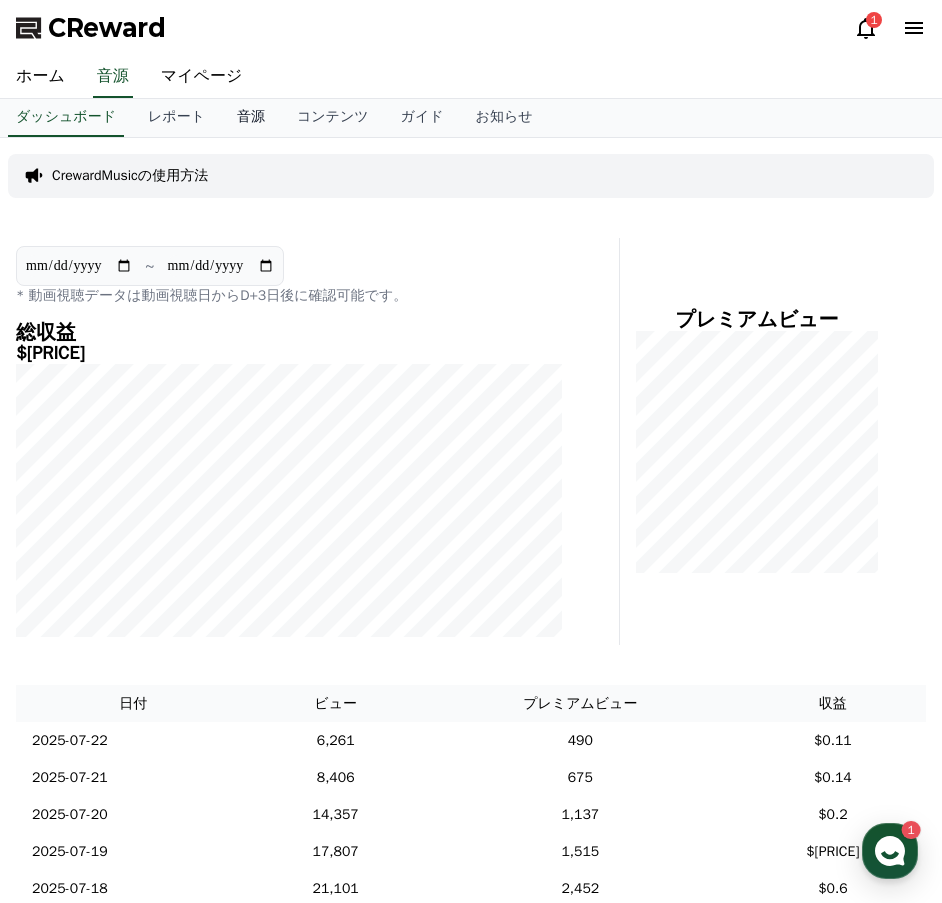 click on "音源" at bounding box center [251, 118] 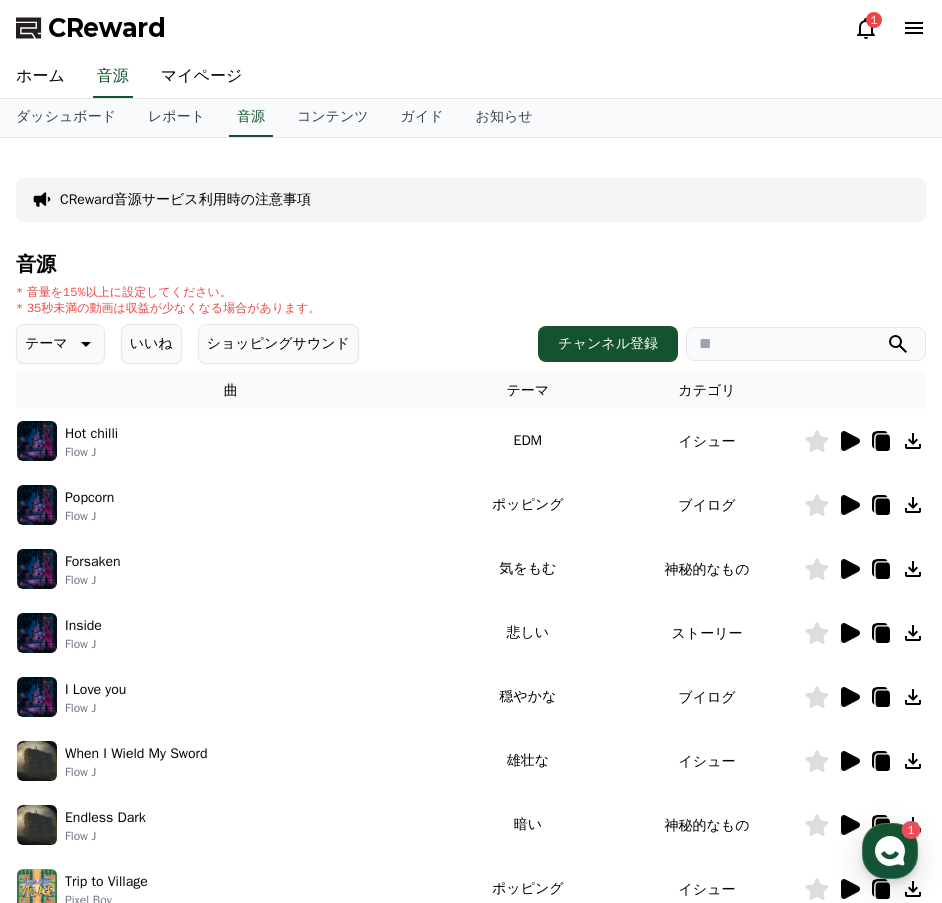 click on "CReward音源サービス利用時の注意事項" at bounding box center [185, 200] 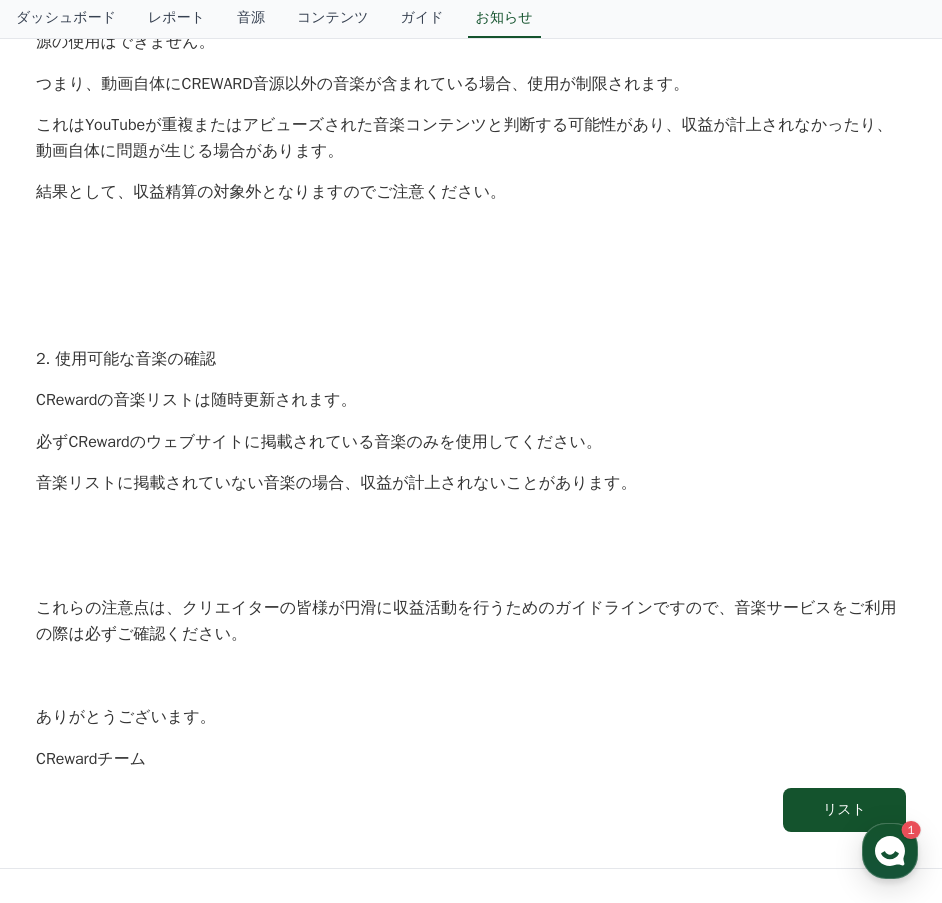 scroll, scrollTop: 1147, scrollLeft: 0, axis: vertical 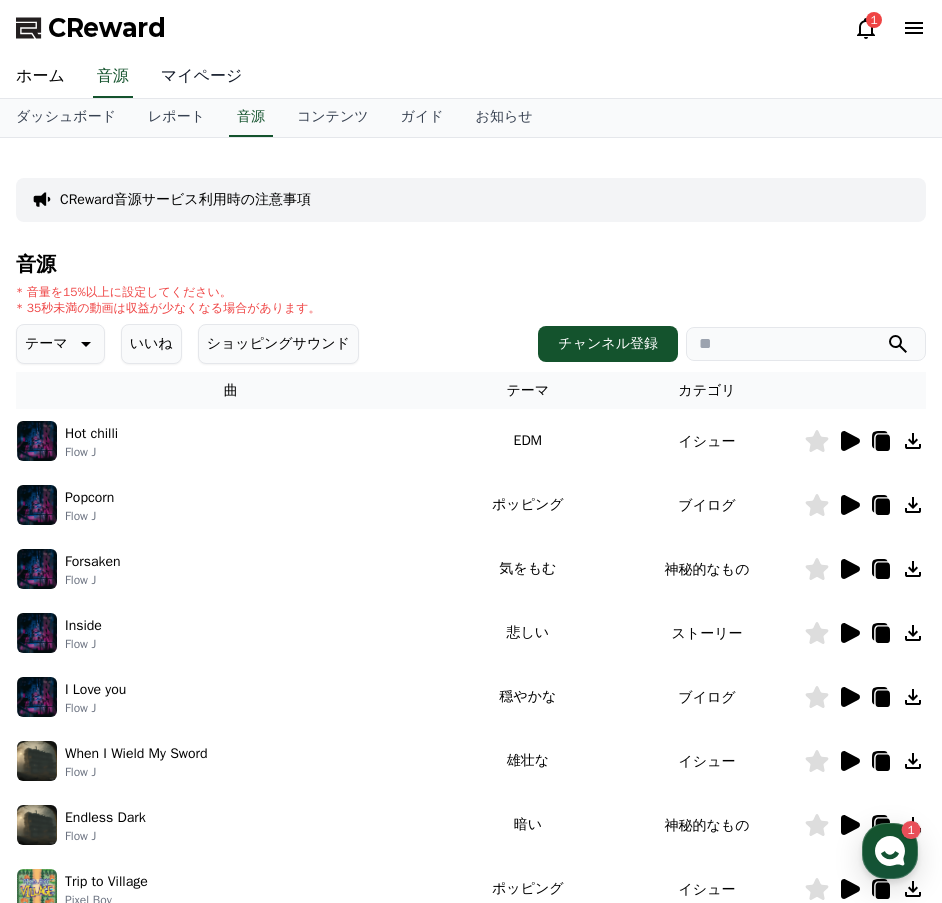 click on "マイページ" at bounding box center [202, 77] 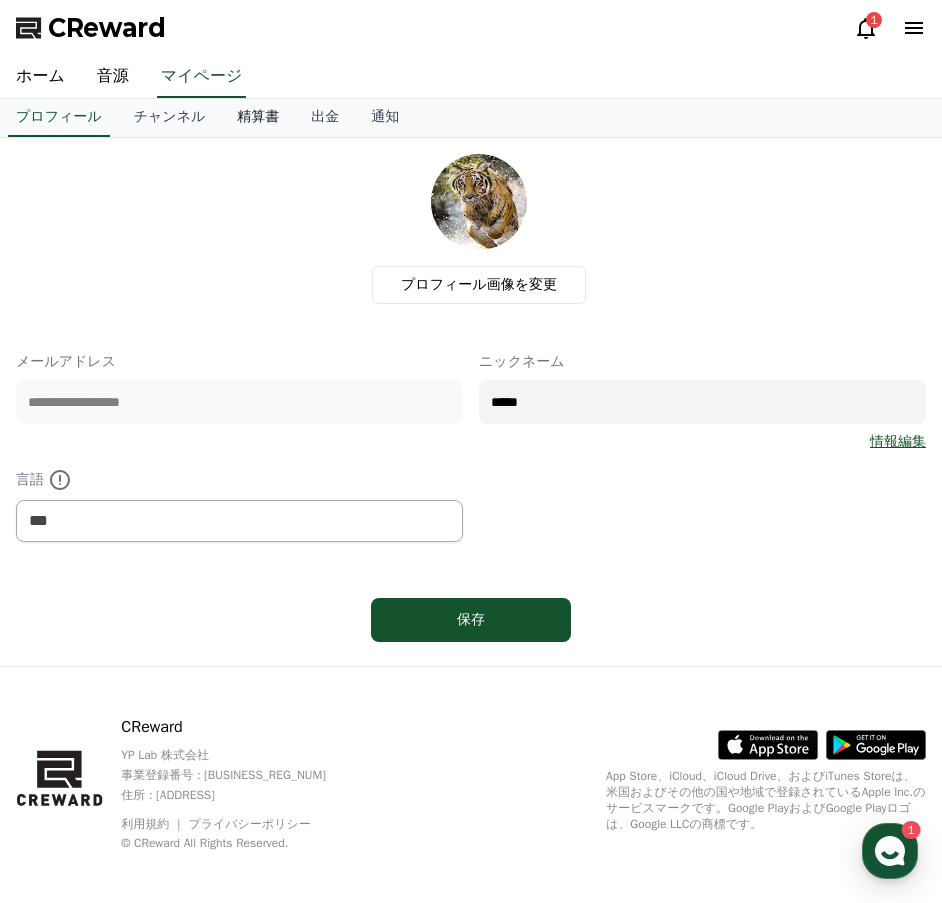 click on "精算書" at bounding box center (258, 118) 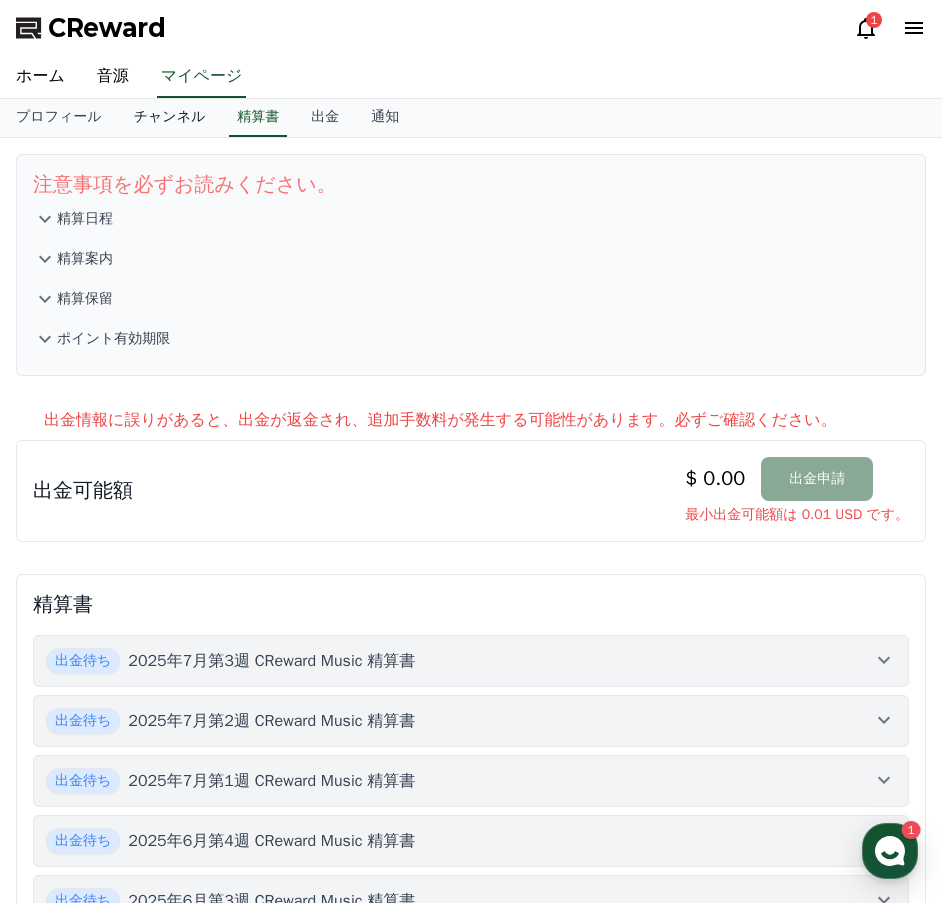 click on "チャンネル" at bounding box center (170, 118) 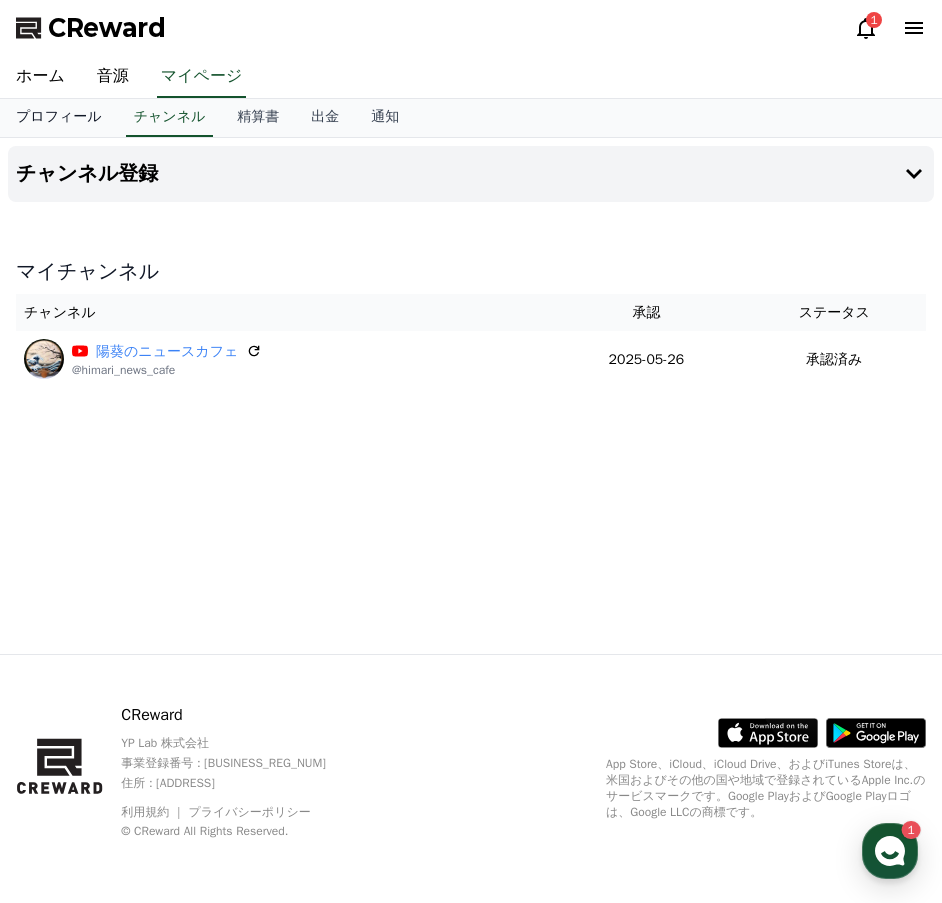 click on "プロフィール" at bounding box center (59, 118) 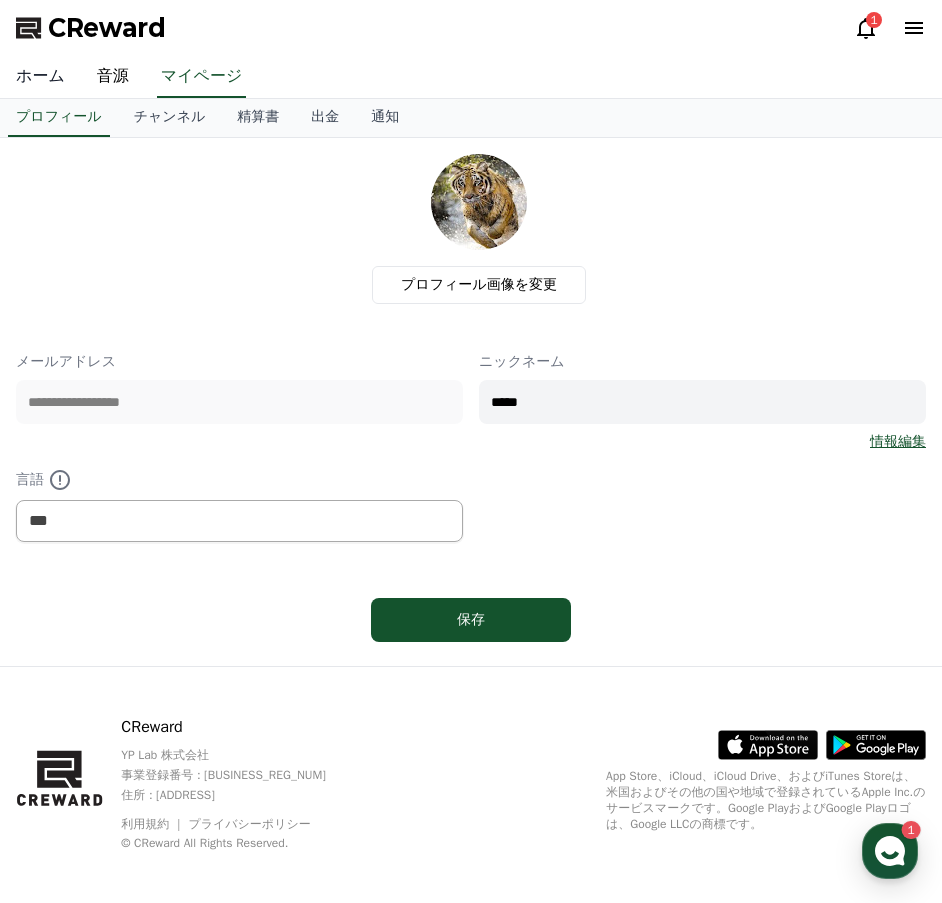 click on "ホーム" at bounding box center [40, 77] 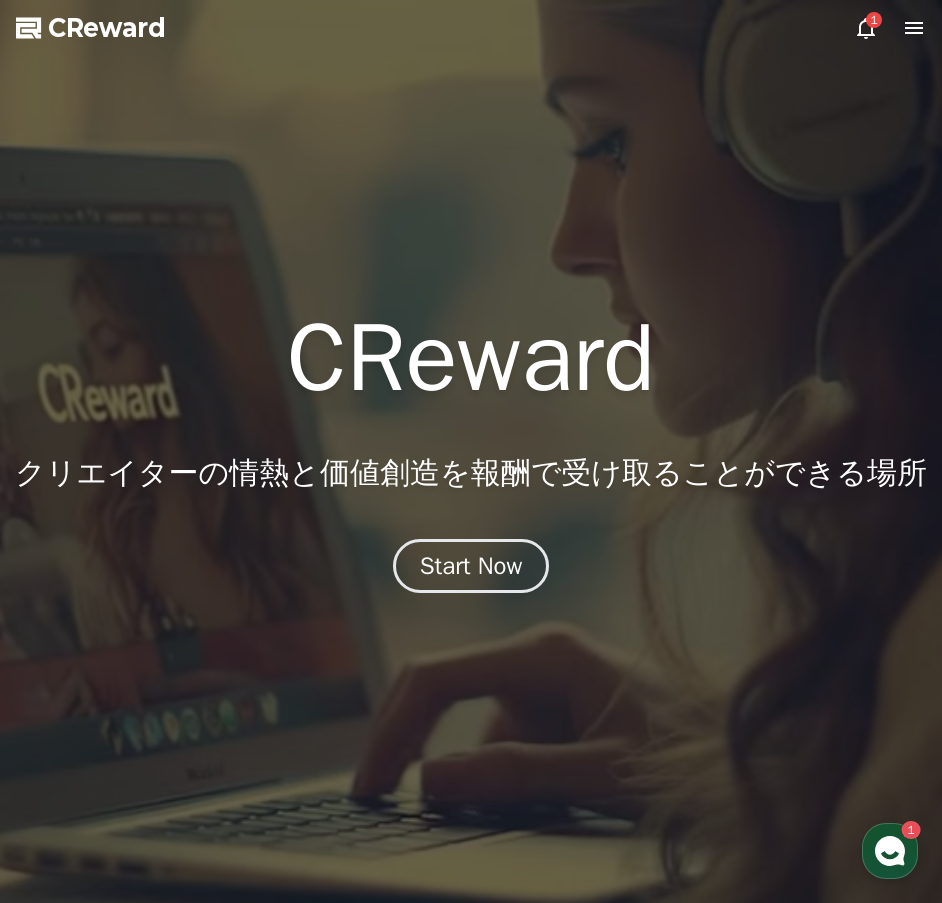 click 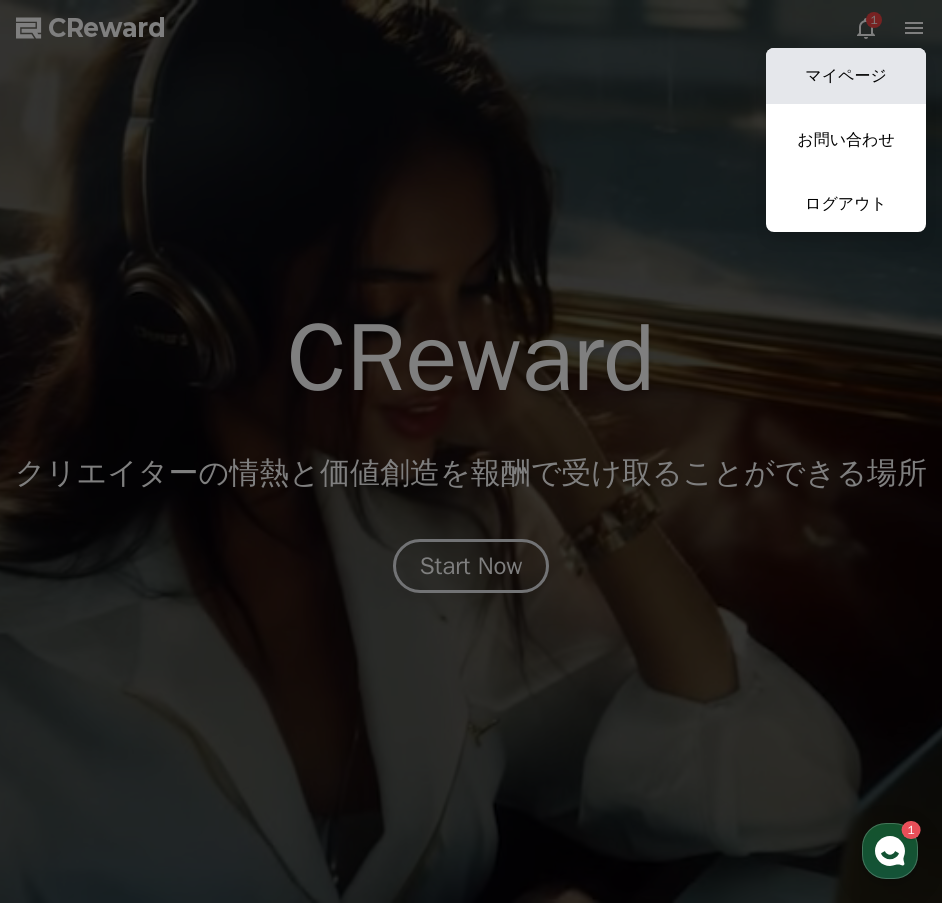 click on "マイページ" at bounding box center (846, 76) 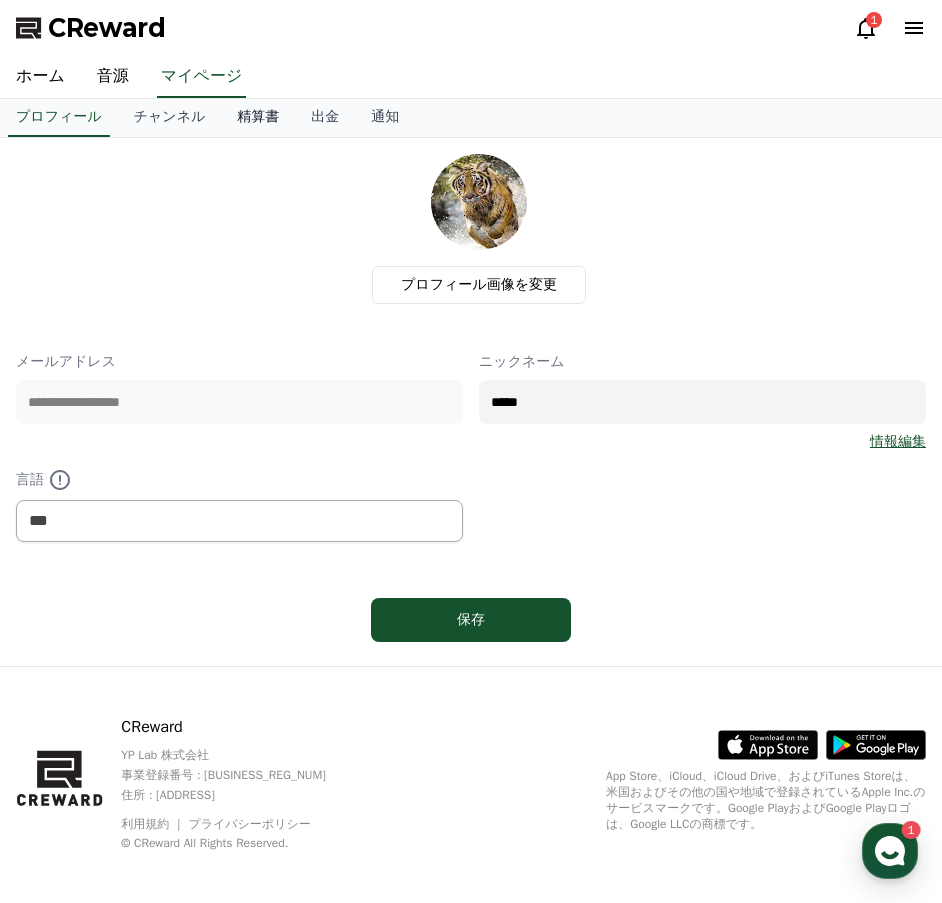 click on "精算書" at bounding box center [258, 118] 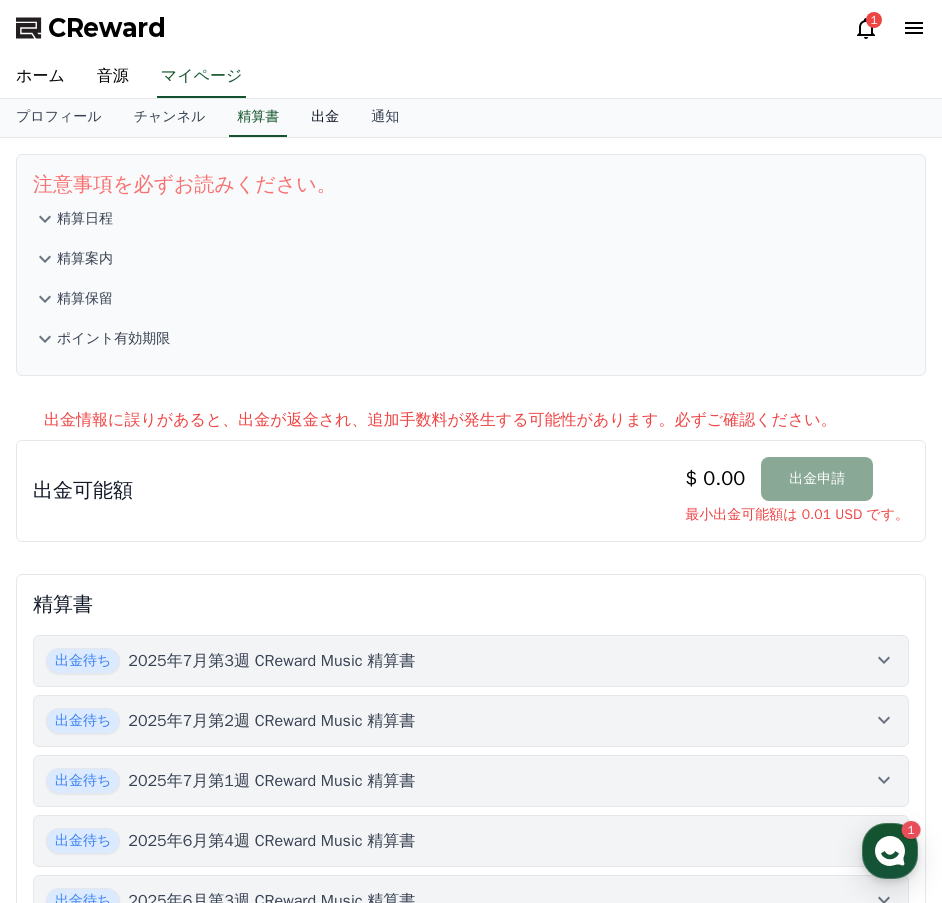 click on "出金" at bounding box center (325, 118) 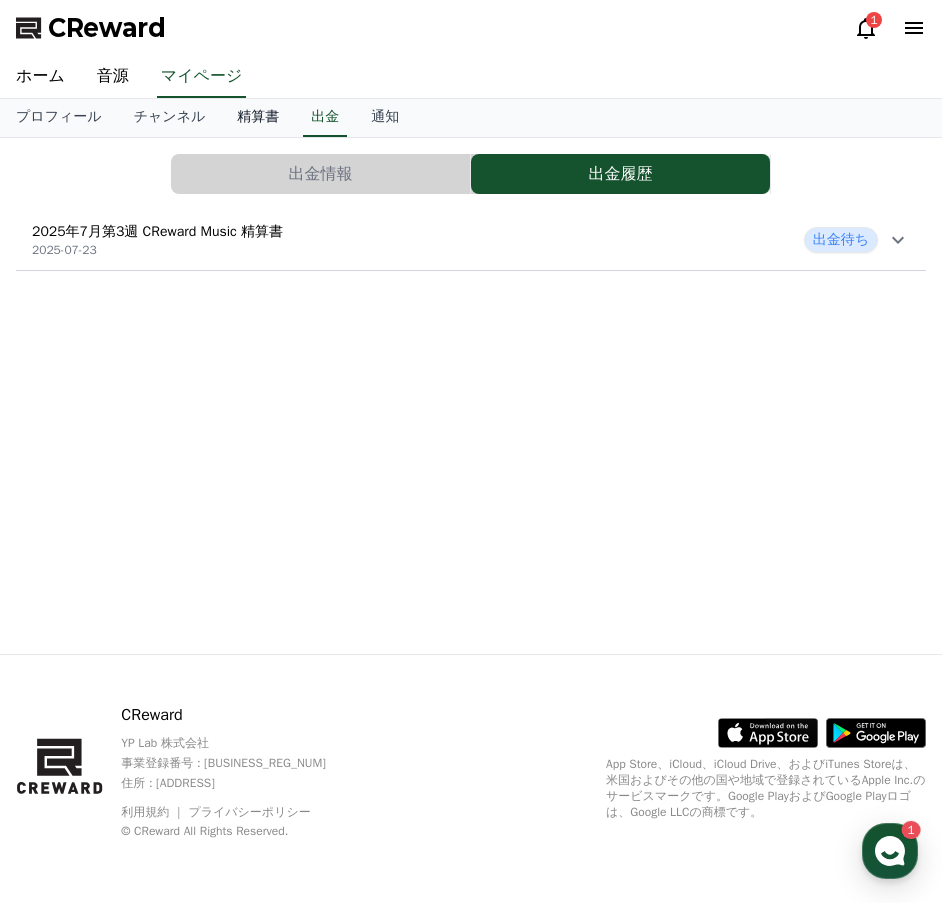 click on "精算書" at bounding box center (258, 118) 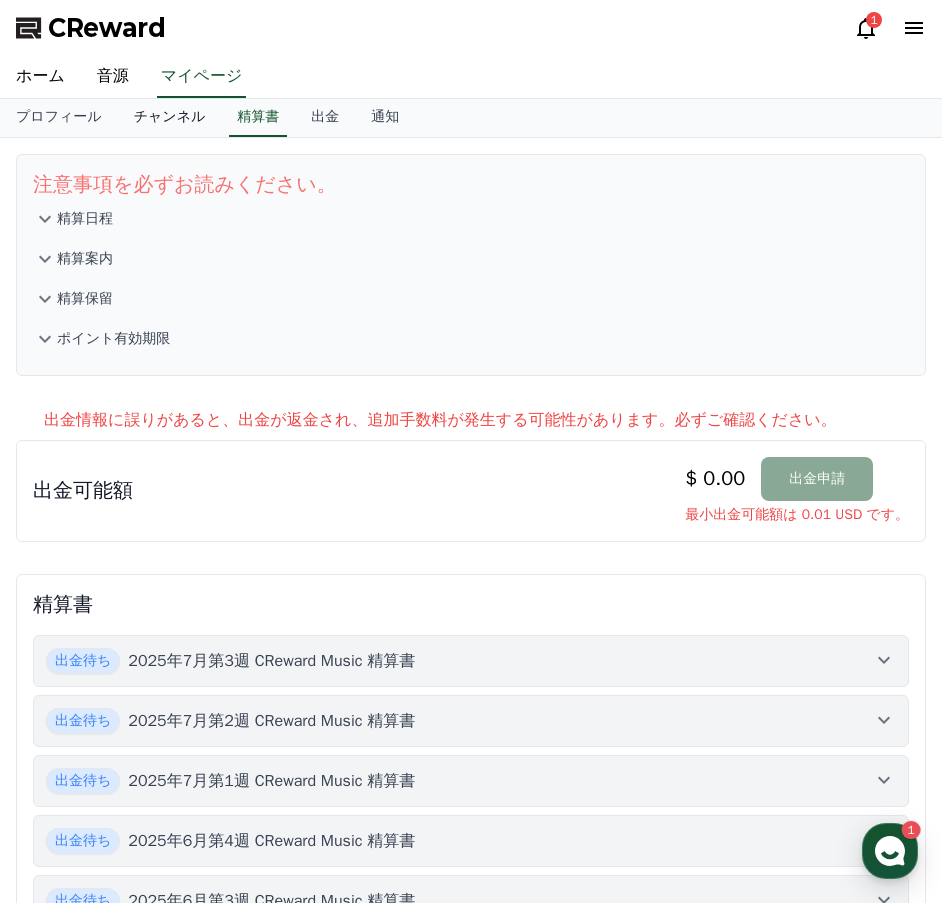 click on "チャンネル" at bounding box center (170, 118) 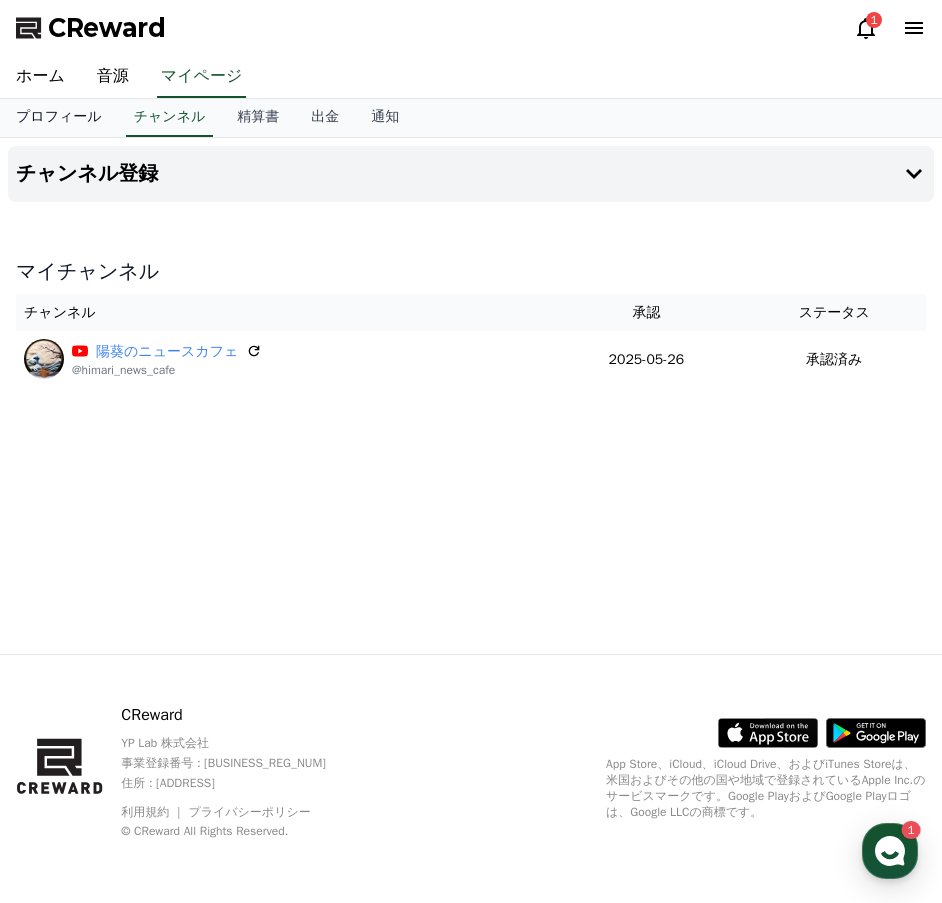 click on "プロフィール" at bounding box center (59, 118) 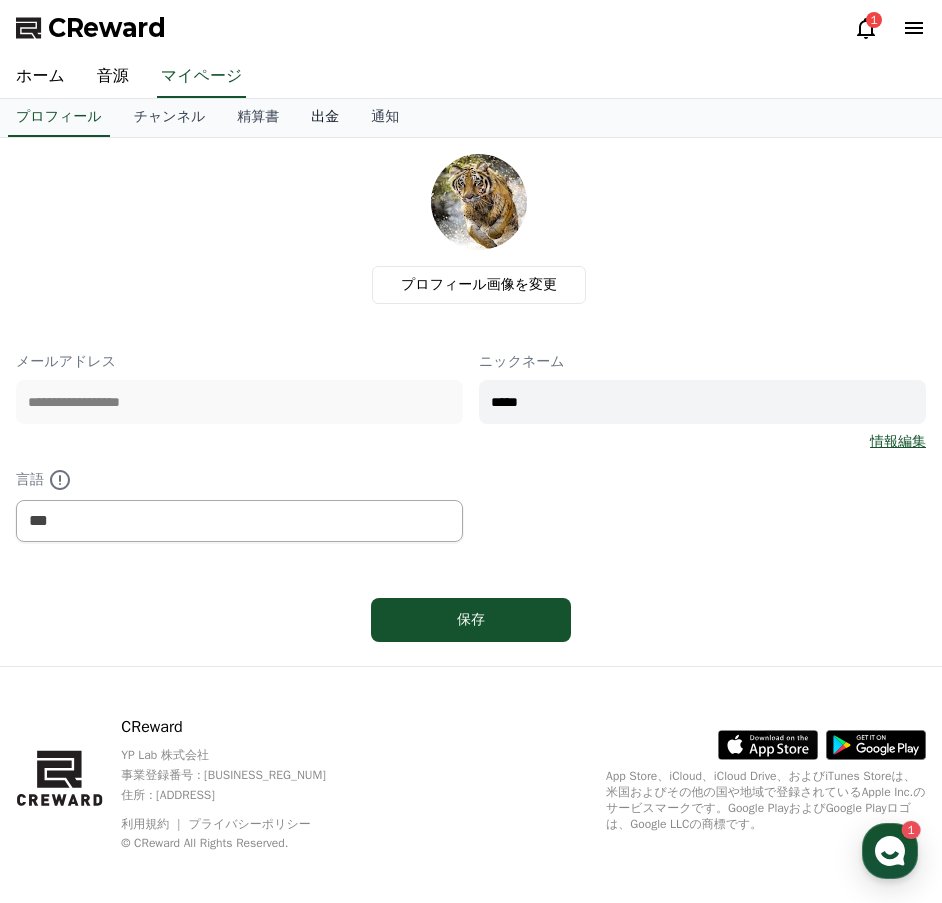 click on "出金" at bounding box center (325, 118) 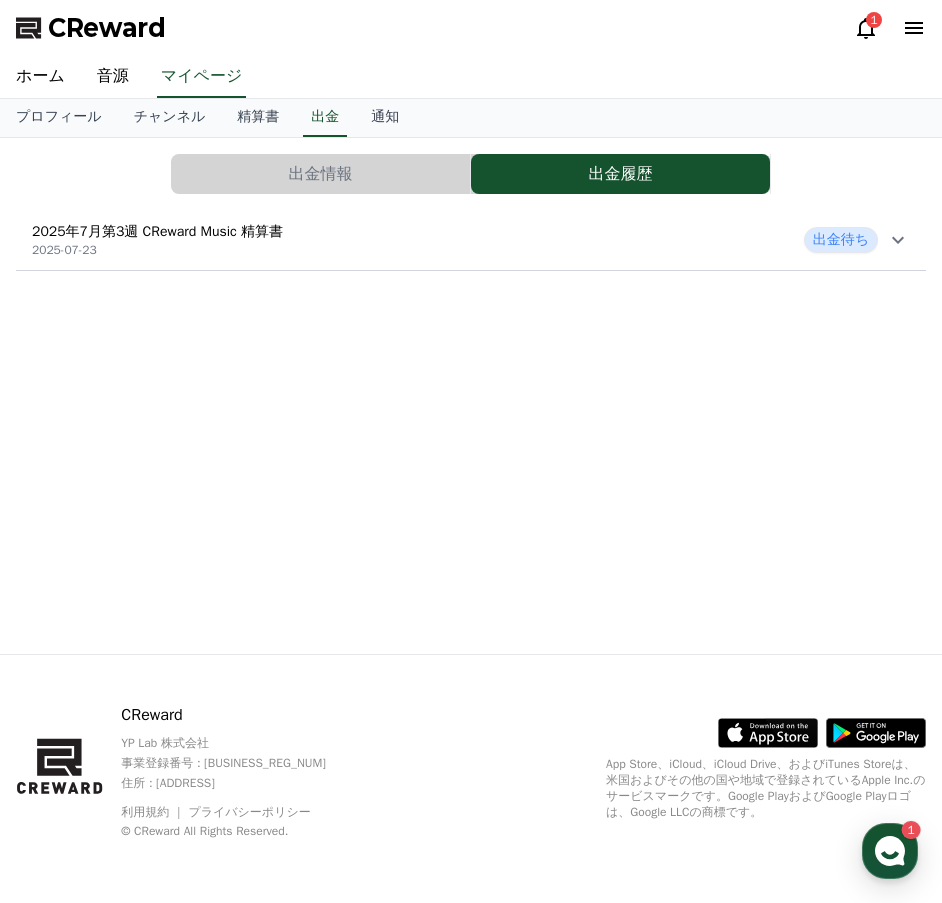 click on "出金情報" at bounding box center [320, 174] 